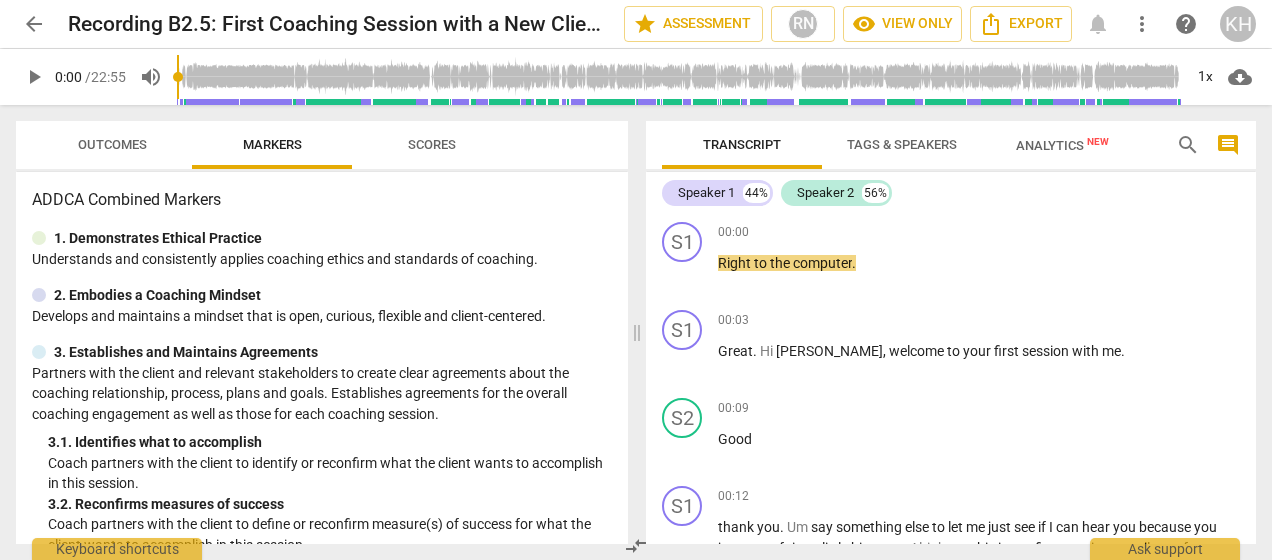 scroll, scrollTop: 0, scrollLeft: 0, axis: both 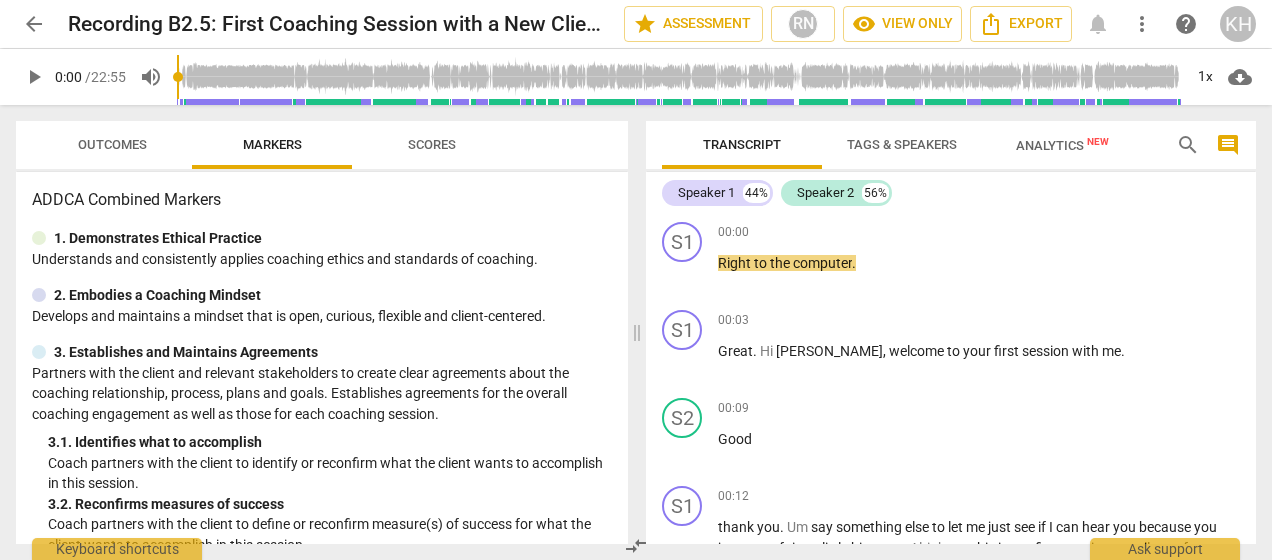 click on "KH" at bounding box center [1238, 24] 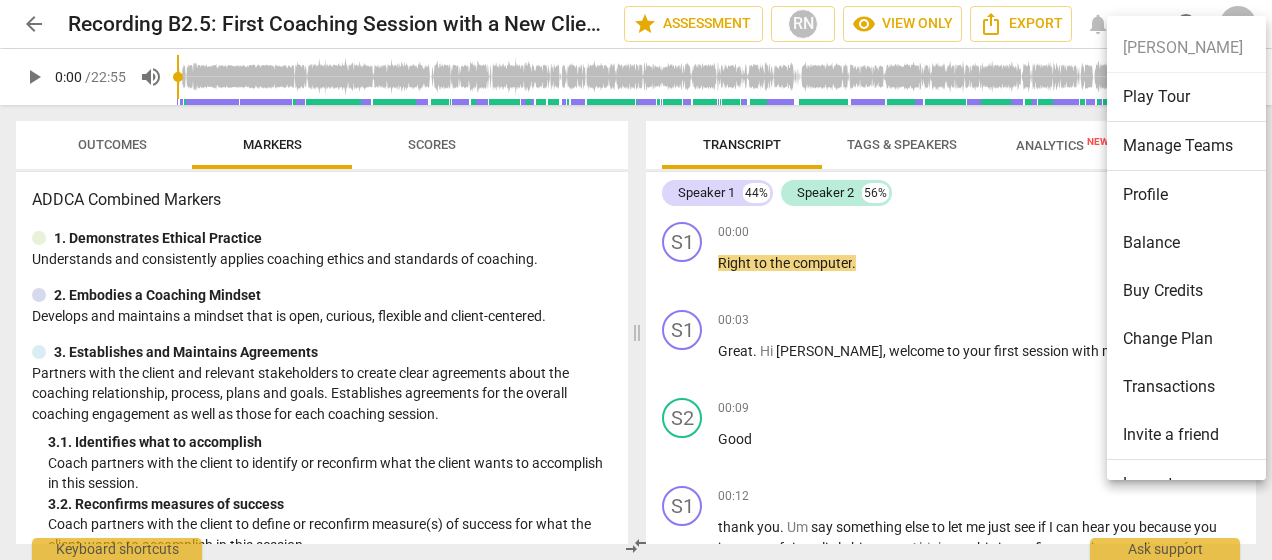 click on "[PERSON_NAME] Play Tour Manage Teams Profile Balance Buy Credits Change Plan Transactions Invite a friend Logout" at bounding box center [1193, 266] 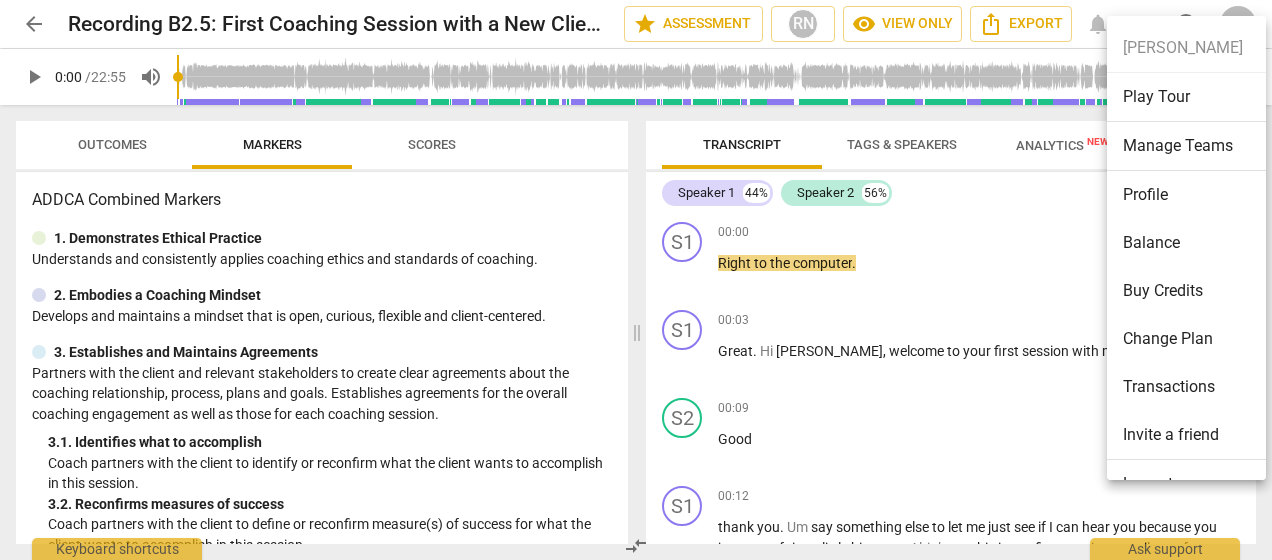 click at bounding box center (636, 280) 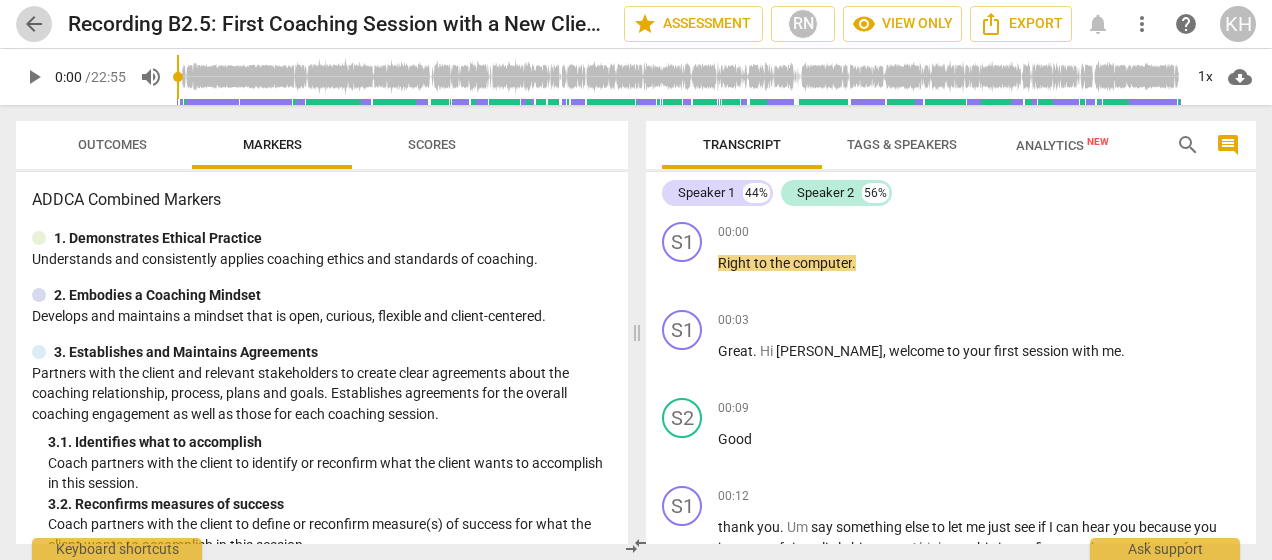 click on "arrow_back" at bounding box center [34, 24] 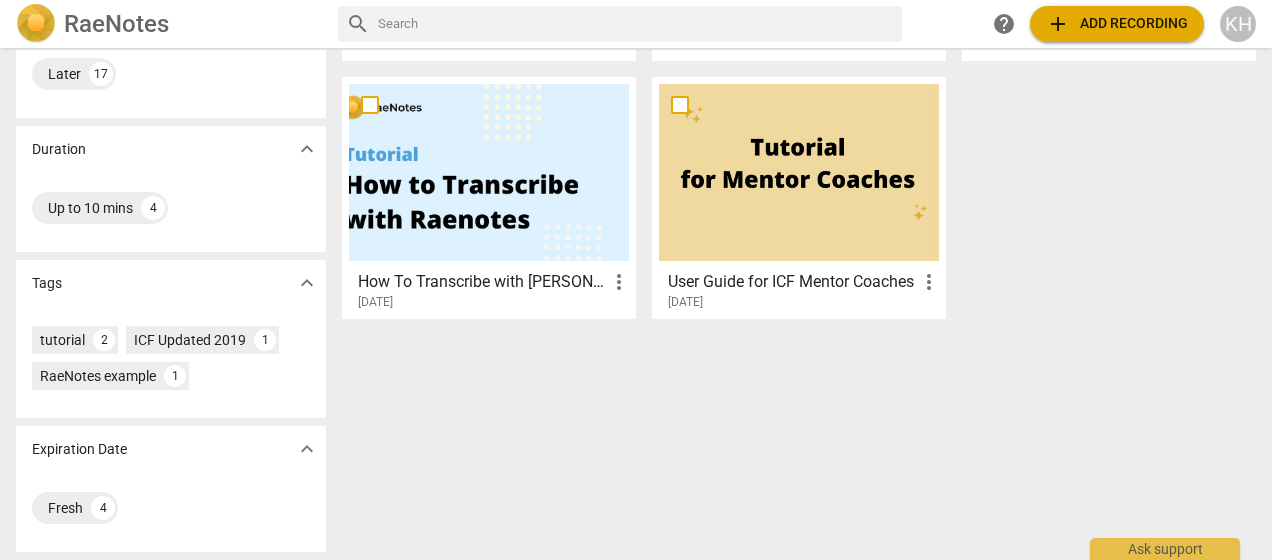 scroll, scrollTop: 0, scrollLeft: 0, axis: both 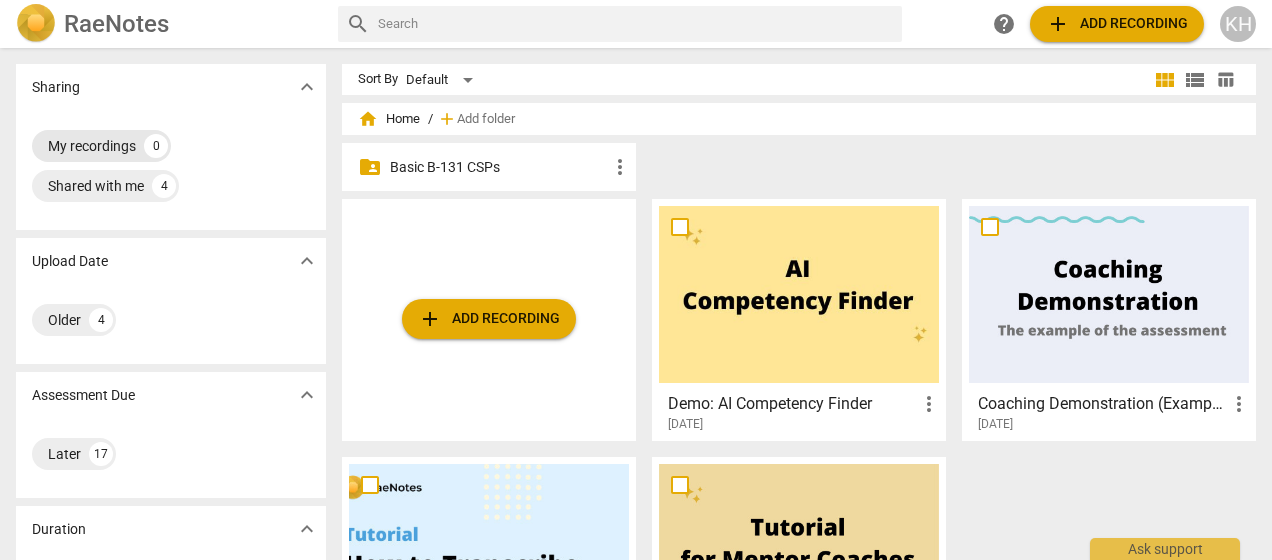 click on "My recordings" at bounding box center (92, 146) 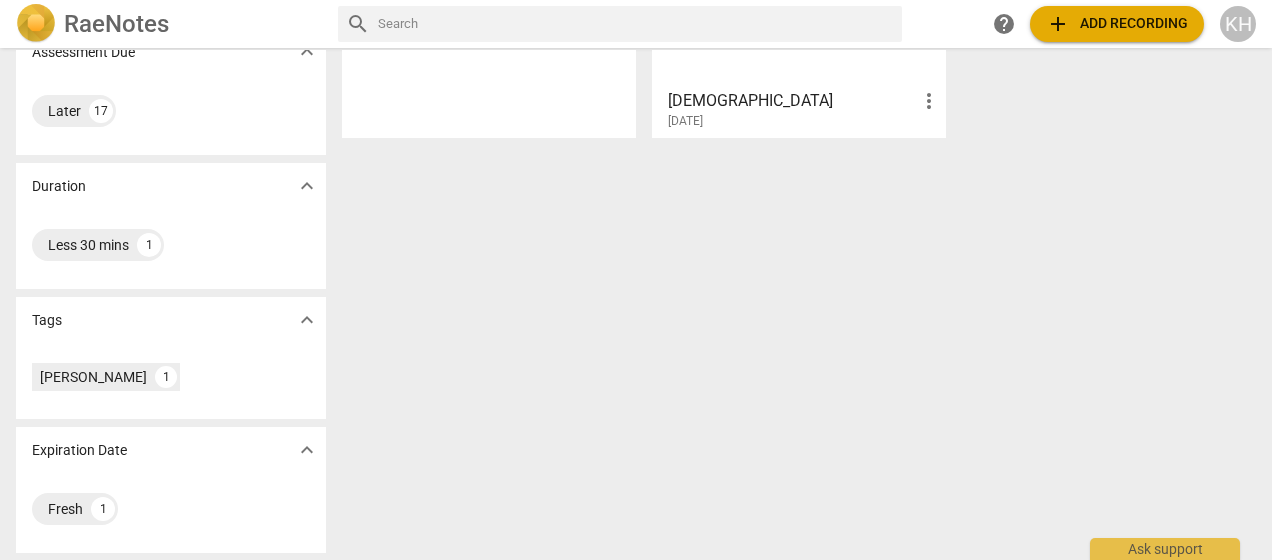 scroll, scrollTop: 0, scrollLeft: 0, axis: both 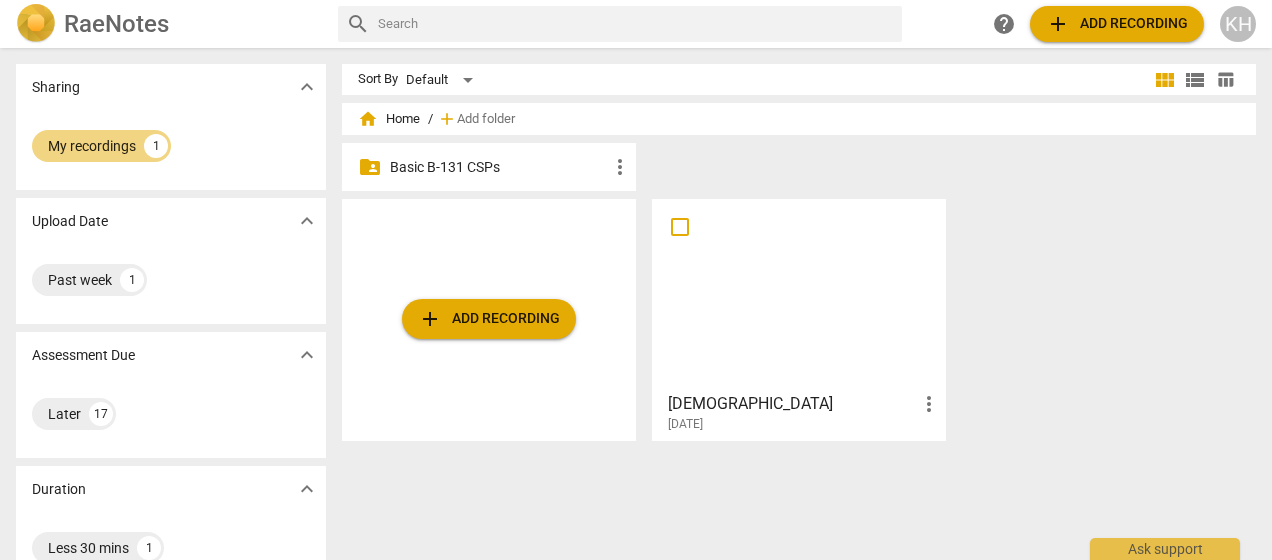 click on "RaeNotes" at bounding box center [116, 24] 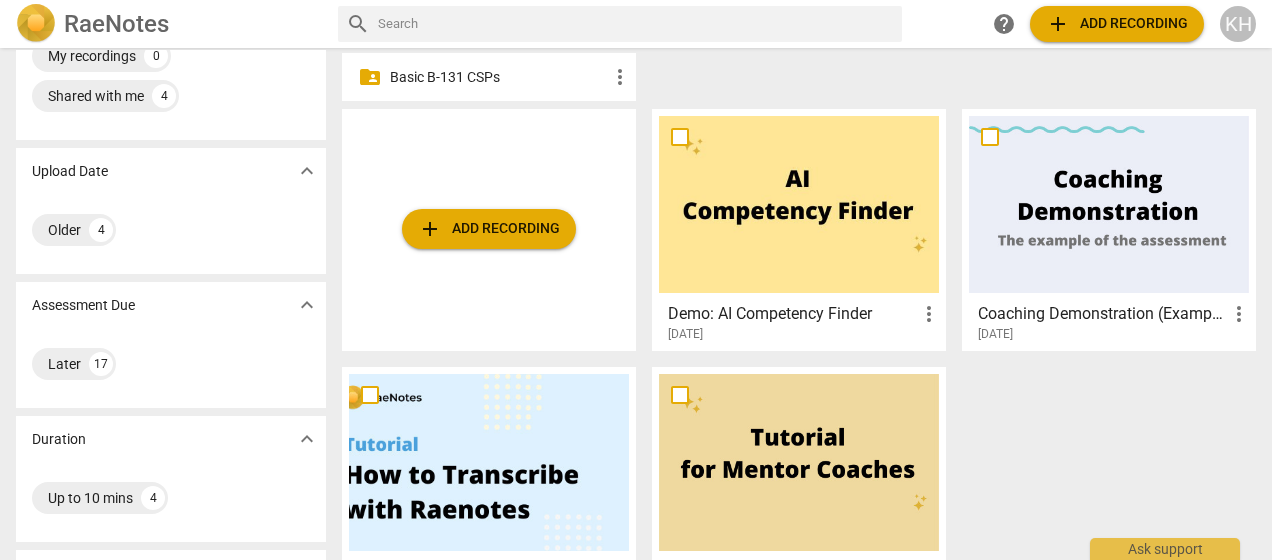 scroll, scrollTop: 0, scrollLeft: 0, axis: both 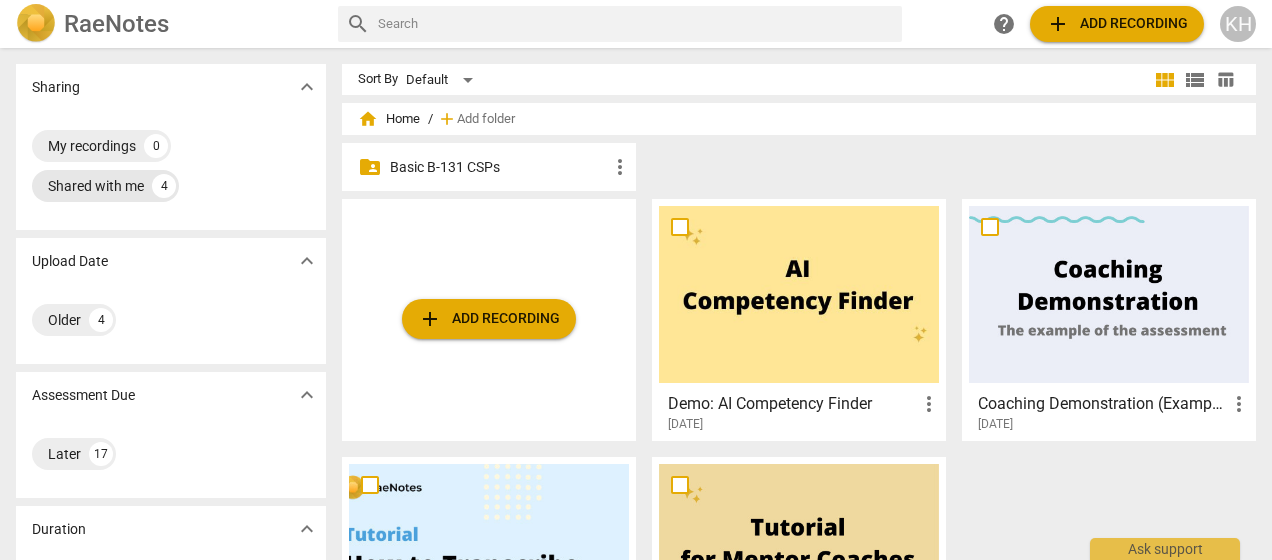 click on "Shared with me" at bounding box center (96, 186) 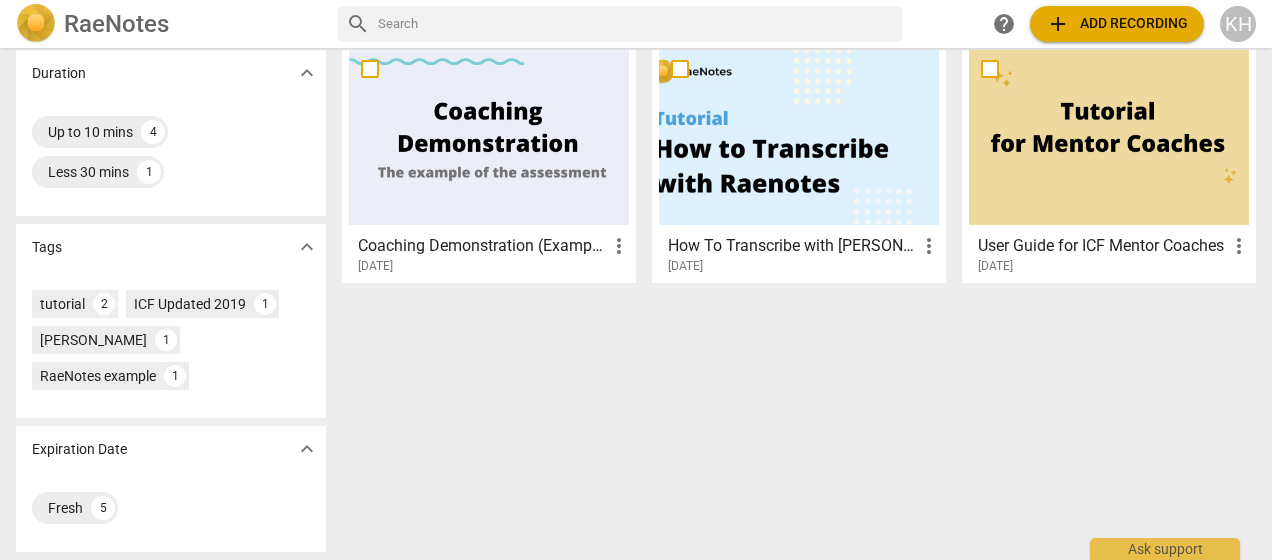 scroll, scrollTop: 0, scrollLeft: 0, axis: both 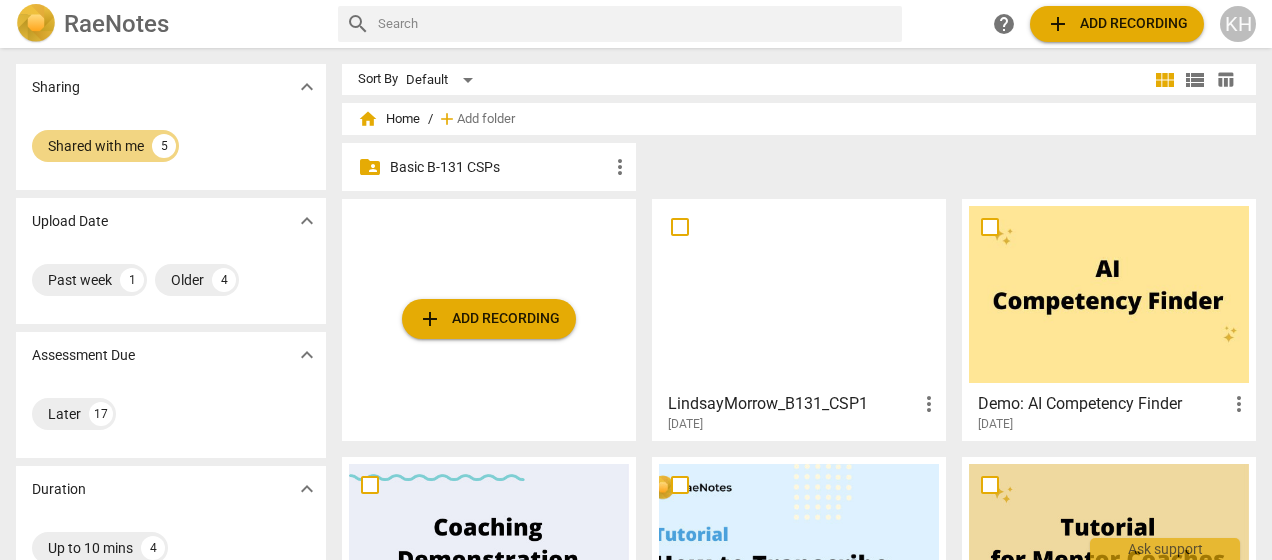 click on "Basic B-131 CSPs" at bounding box center (499, 167) 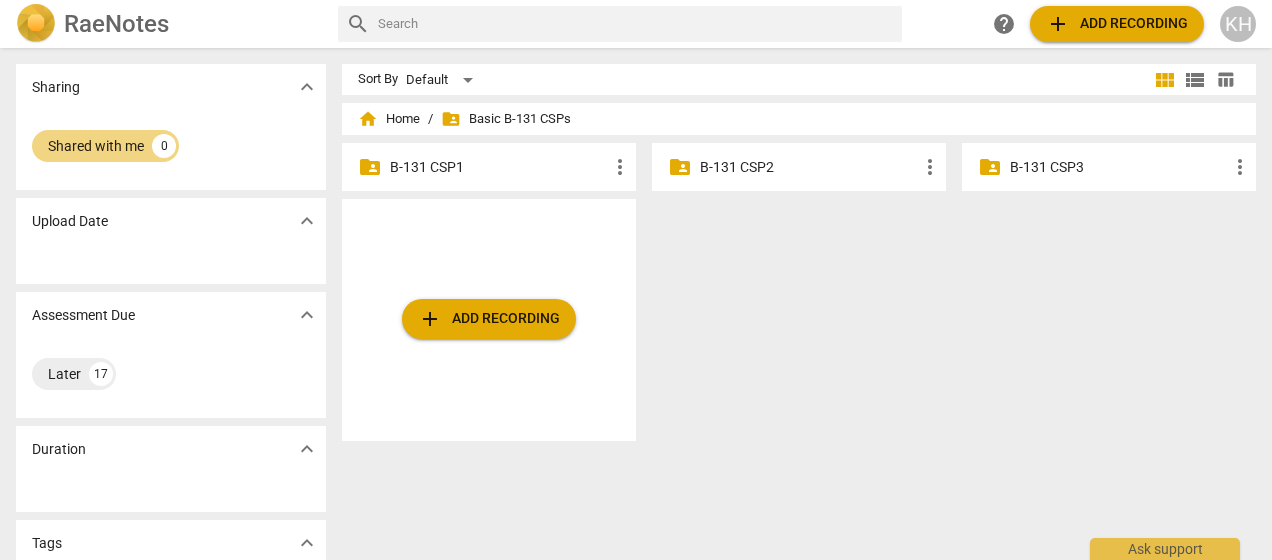 click on "B-131 CSP1" at bounding box center (499, 167) 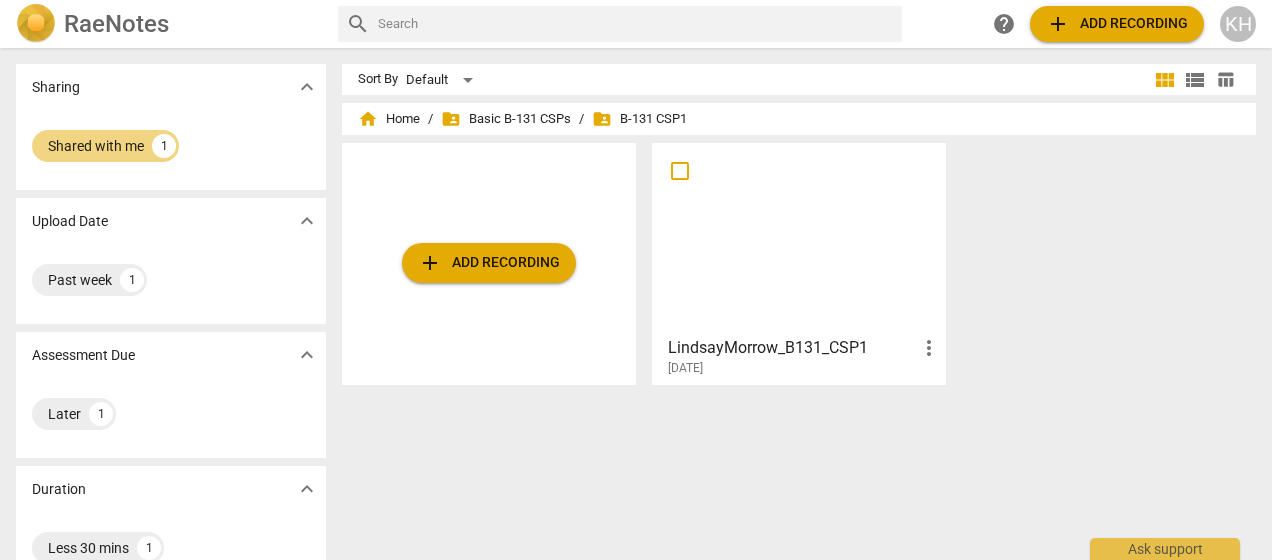 click on "folder_shared B-131 CSP1" at bounding box center [639, 119] 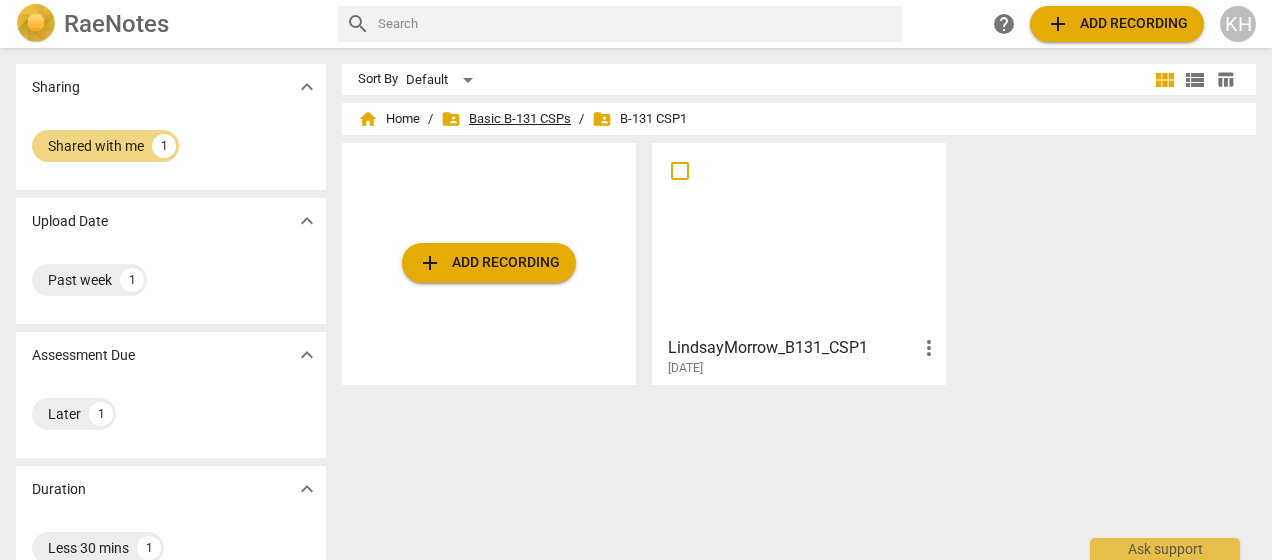 click on "folder_shared Basic B-131 CSPs" at bounding box center (506, 119) 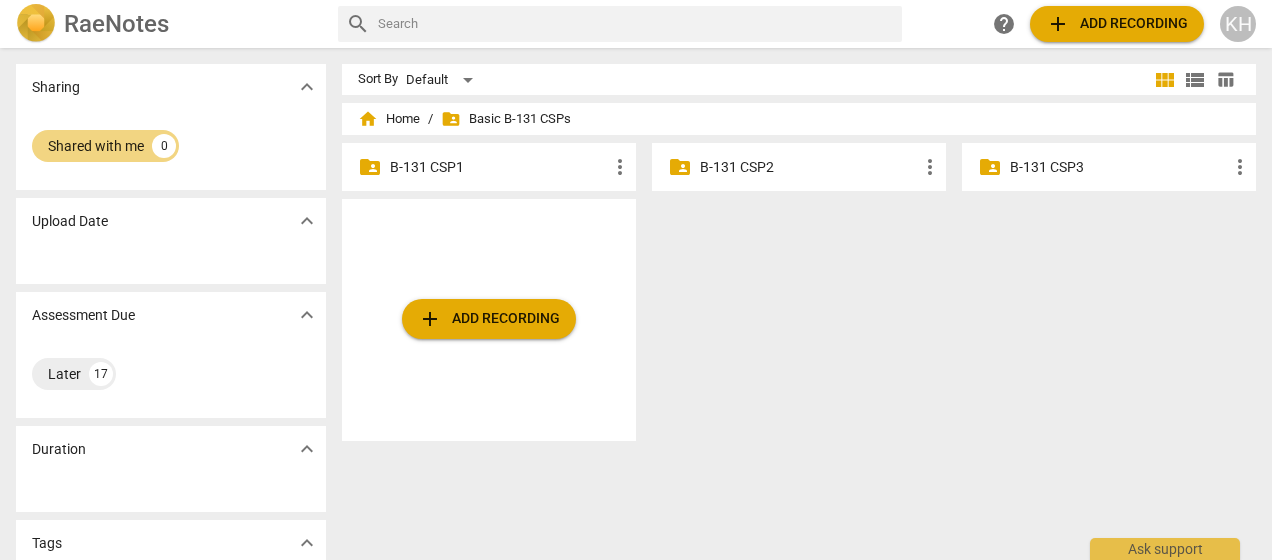 click on "B-131 CSP2" at bounding box center [809, 167] 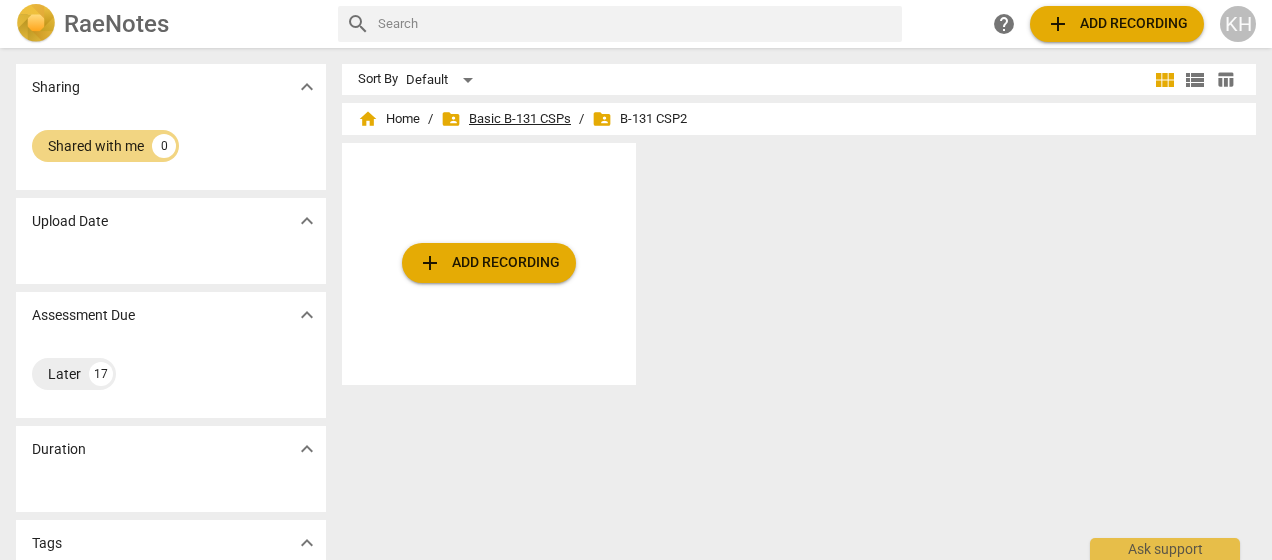 click on "folder_shared Basic B-131 CSPs" at bounding box center [506, 119] 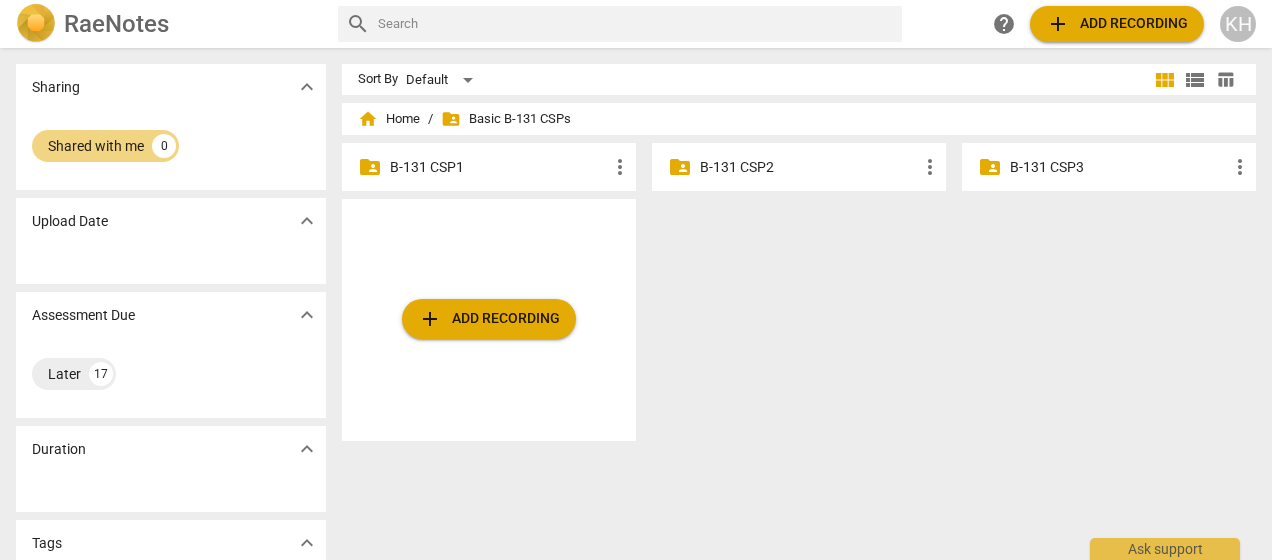 click on "B-131 CSP1" at bounding box center [499, 167] 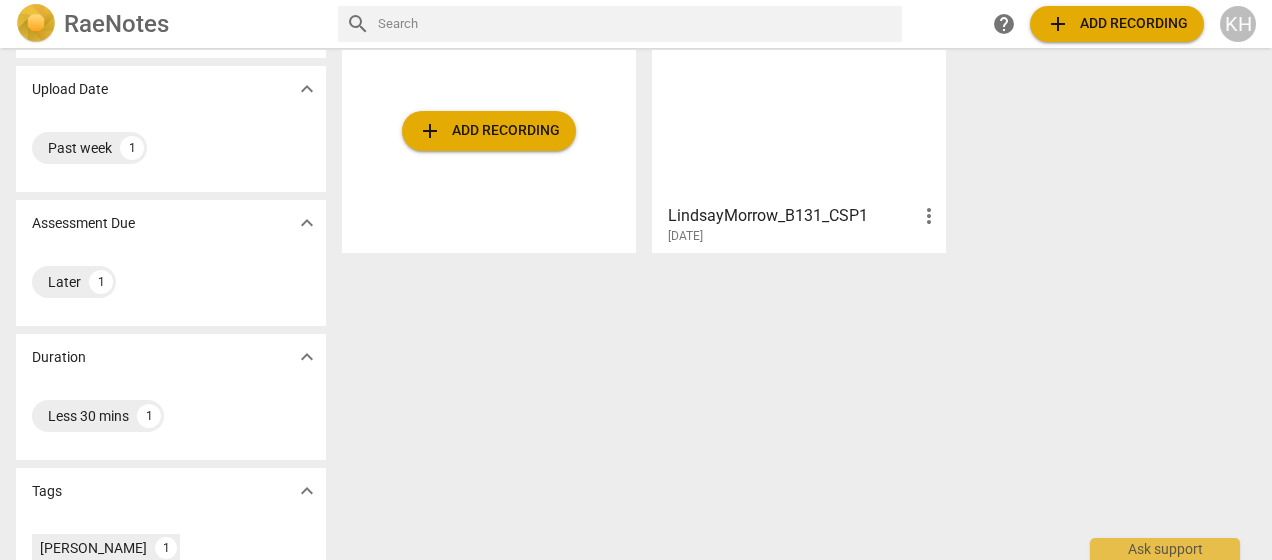 scroll, scrollTop: 0, scrollLeft: 0, axis: both 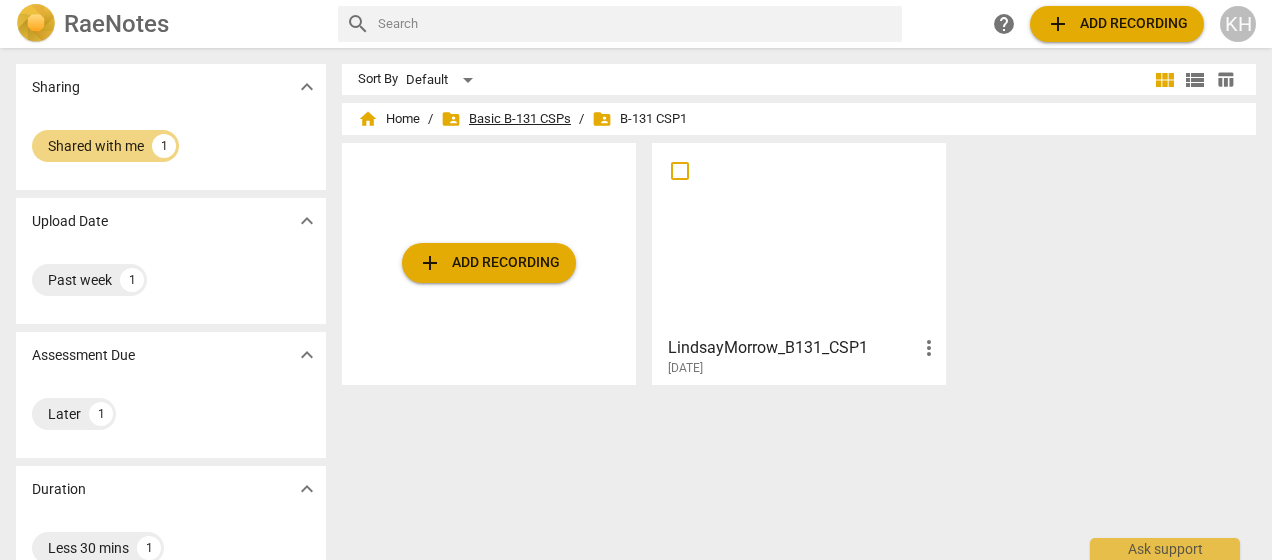 click on "folder_shared Basic B-131 CSPs" at bounding box center (506, 119) 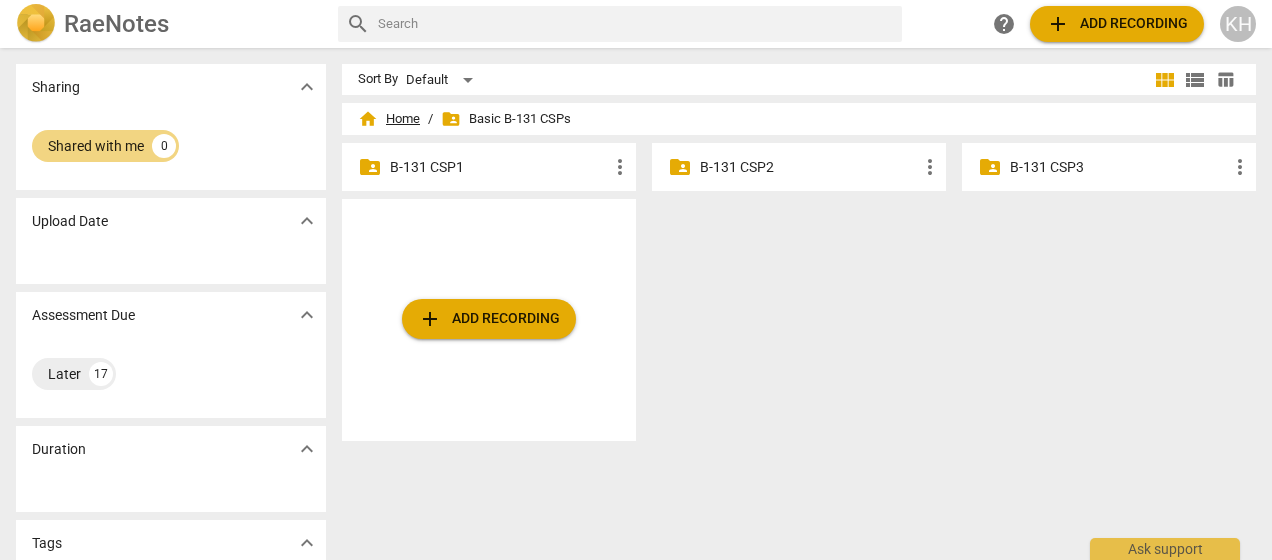 click on "home Home" at bounding box center (389, 119) 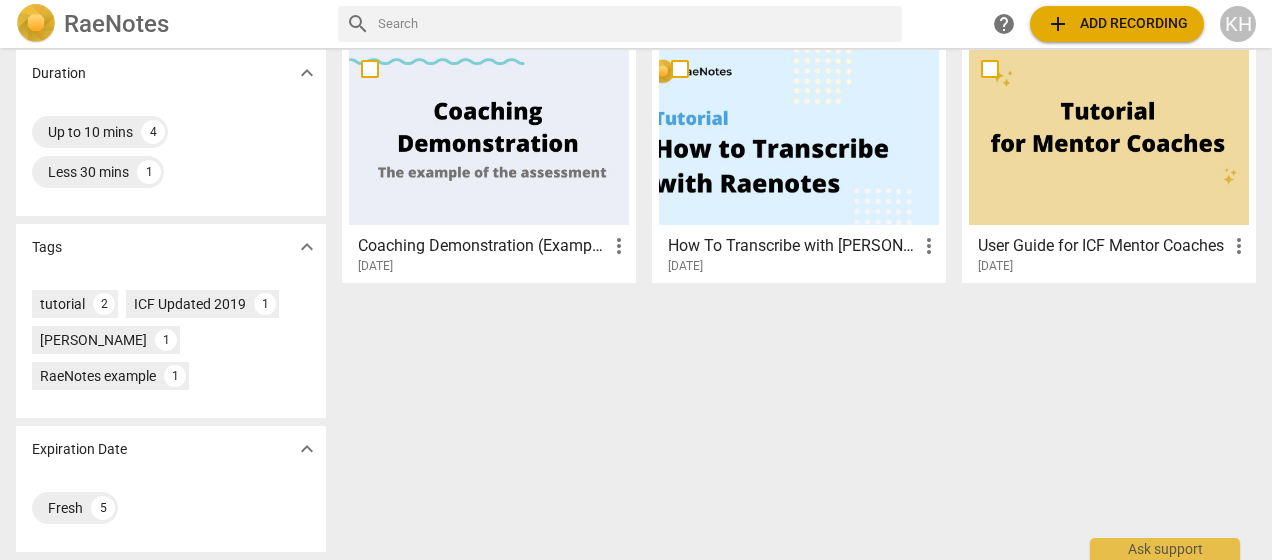 scroll, scrollTop: 415, scrollLeft: 0, axis: vertical 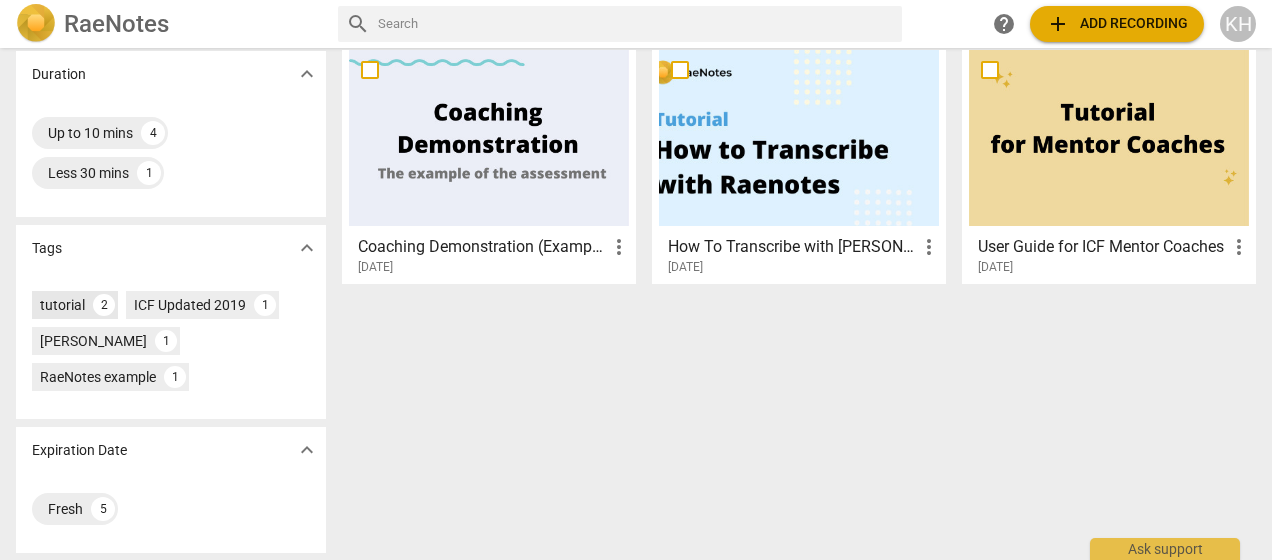 click on "tutorial 2" at bounding box center [75, 305] 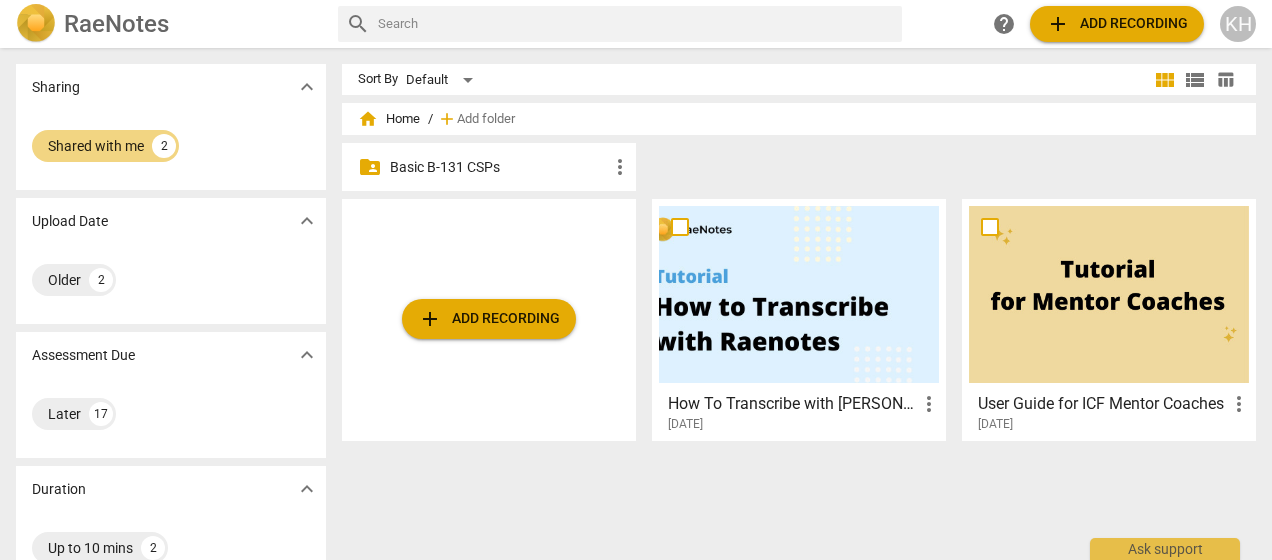 scroll, scrollTop: 0, scrollLeft: 0, axis: both 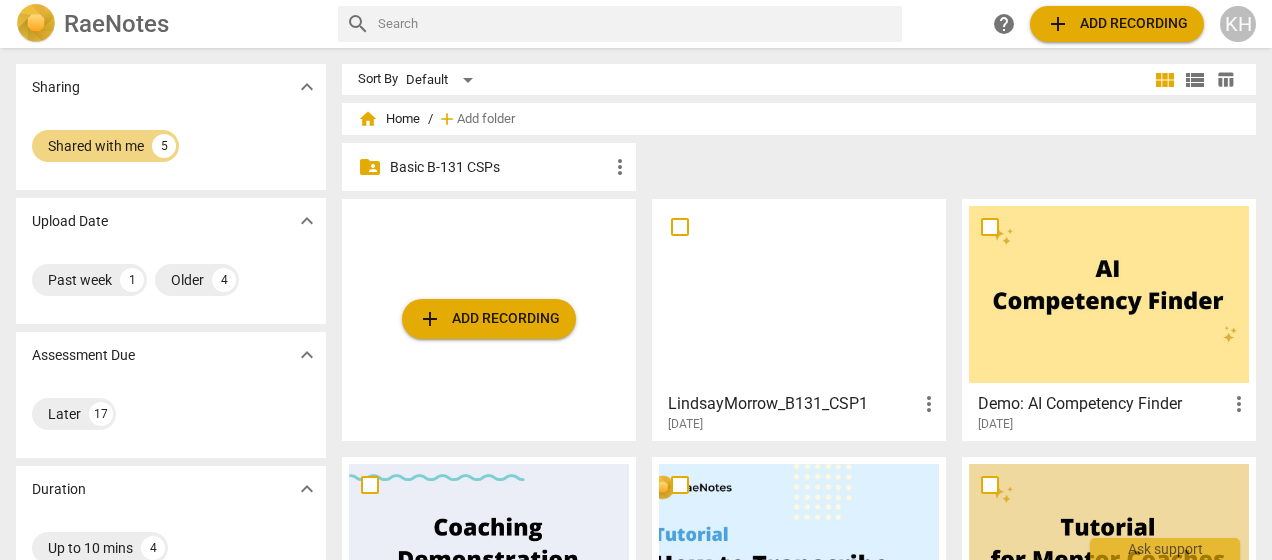 click on "Basic B-131 CSPs" at bounding box center (499, 167) 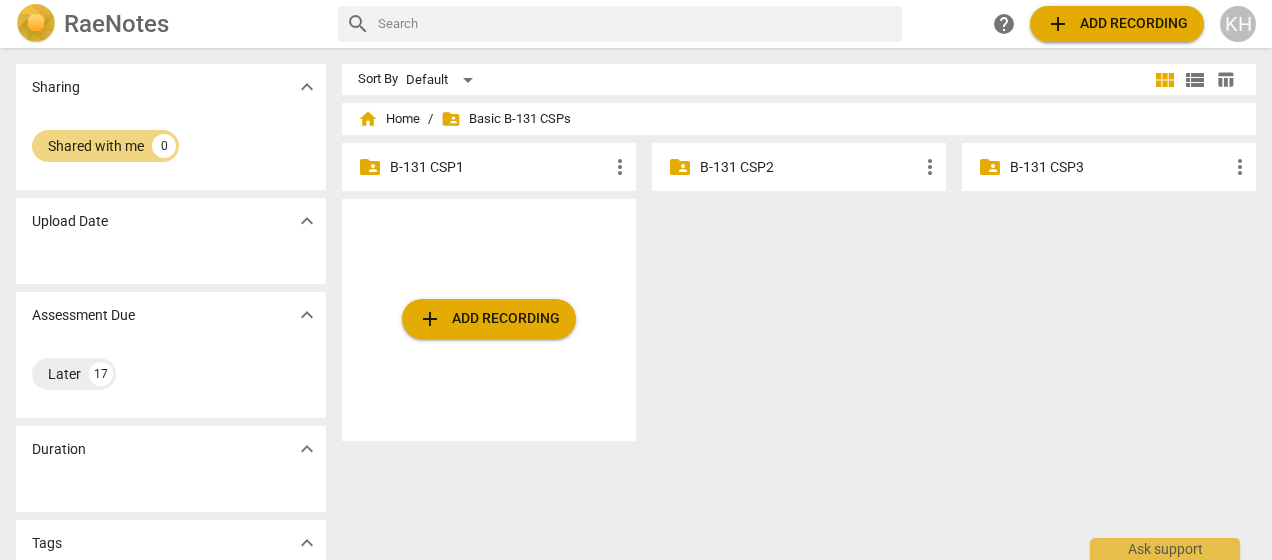 click on "B-131 CSP1" at bounding box center (499, 167) 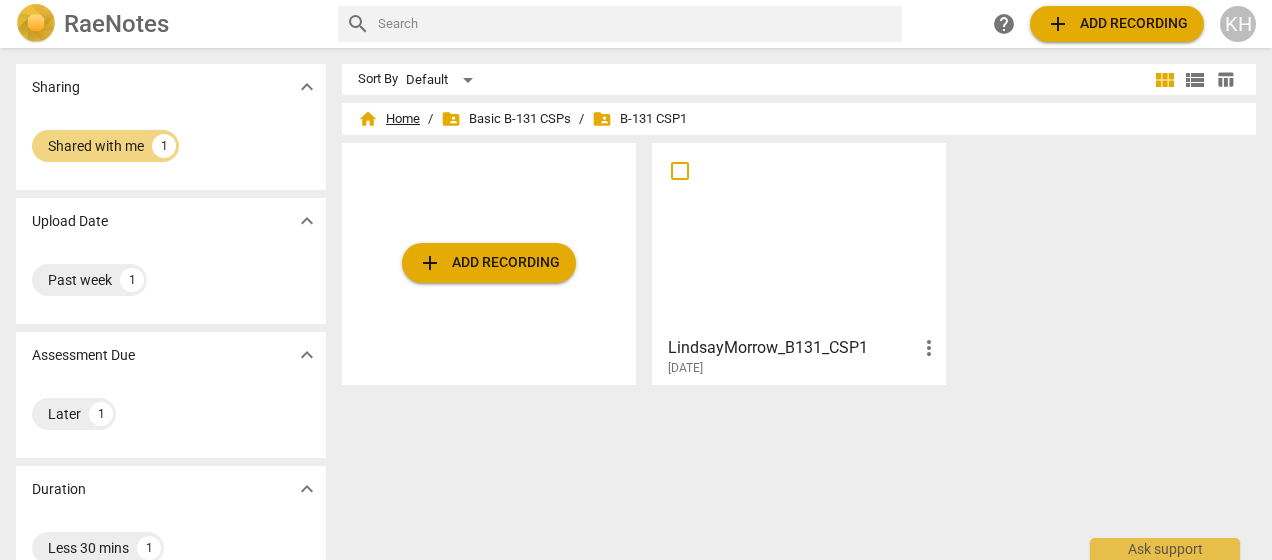click on "home Home" at bounding box center [389, 119] 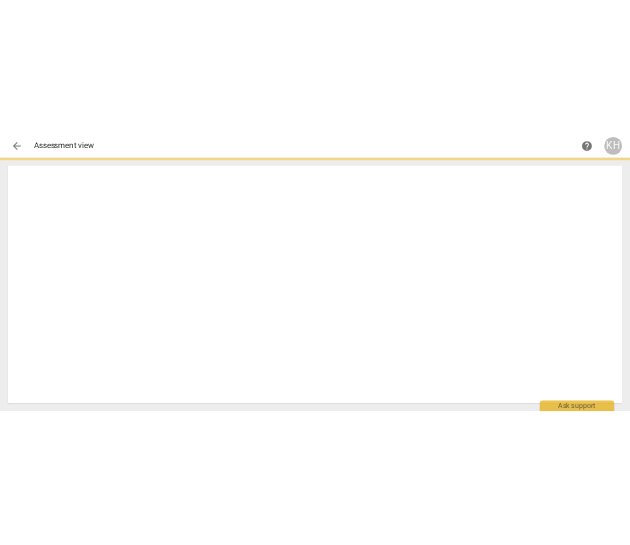 scroll, scrollTop: 0, scrollLeft: 0, axis: both 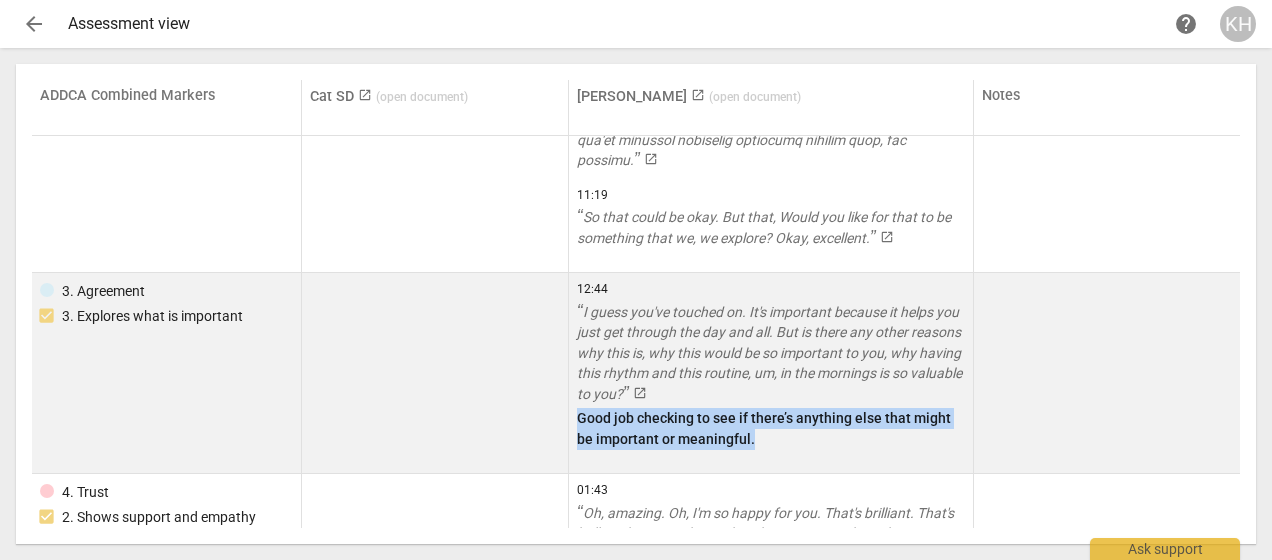 drag, startPoint x: 751, startPoint y: 435, endPoint x: 570, endPoint y: 422, distance: 181.46625 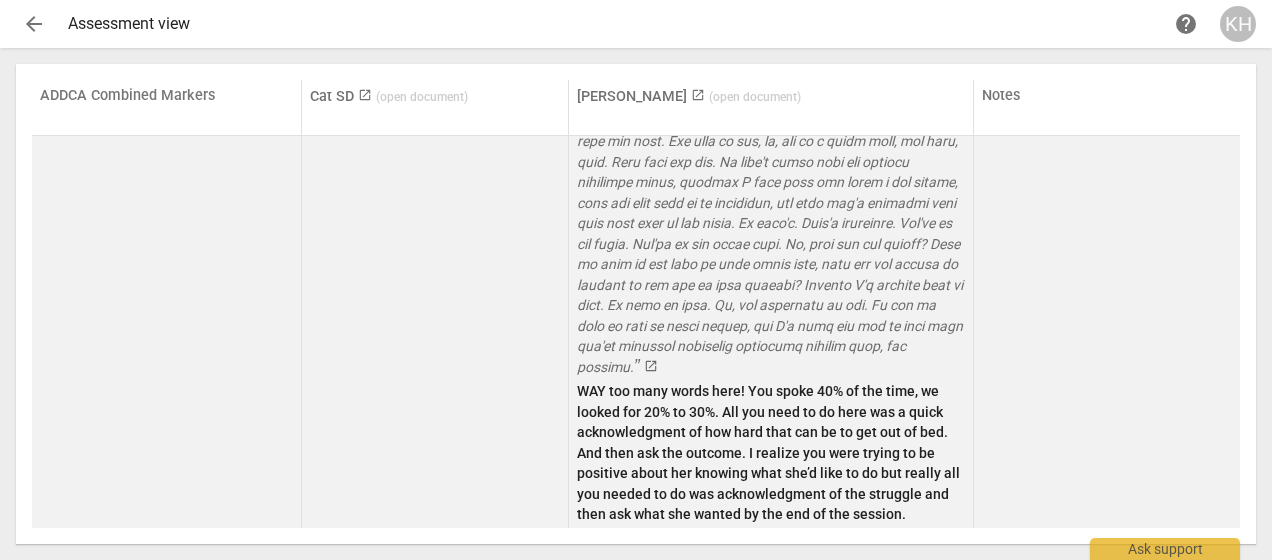scroll, scrollTop: 6125, scrollLeft: 0, axis: vertical 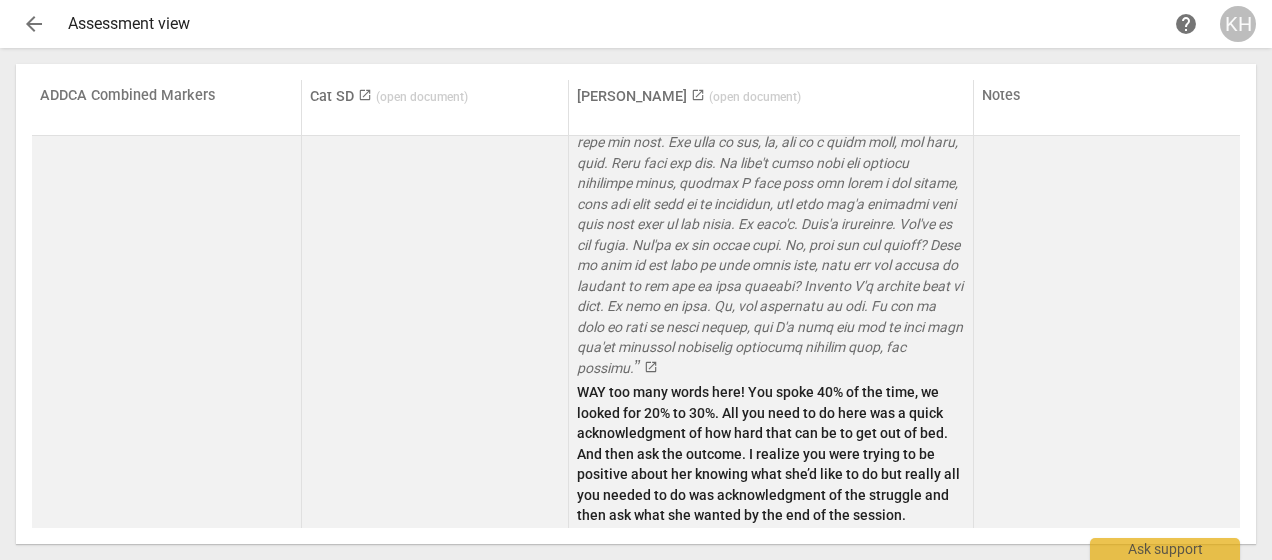 click on "WAY too many words here! You spoke 40% of the time, we looked for 20% to 30%. All you need to do here was a quick acknowledgment of how hard that can be to get out of bed. And then ask the outcome. I realize you were trying to be positive about her knowing what she’d like to do but really all you needed to do was acknowledgment of the struggle and then ask what she wanted by the end of the session." at bounding box center (771, 454) 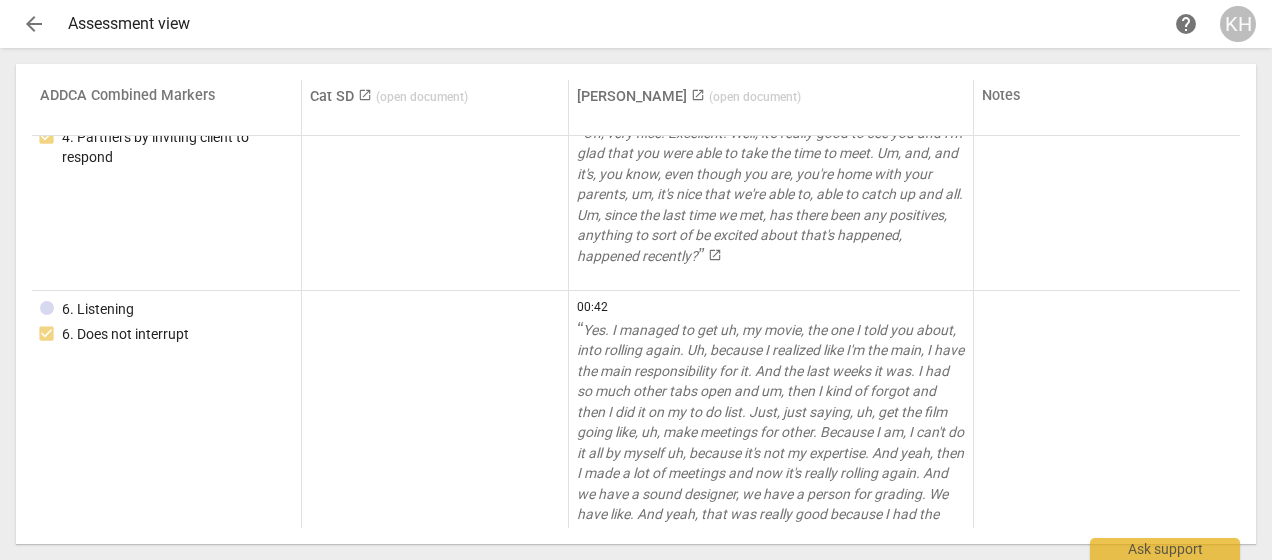 scroll, scrollTop: 1218, scrollLeft: 0, axis: vertical 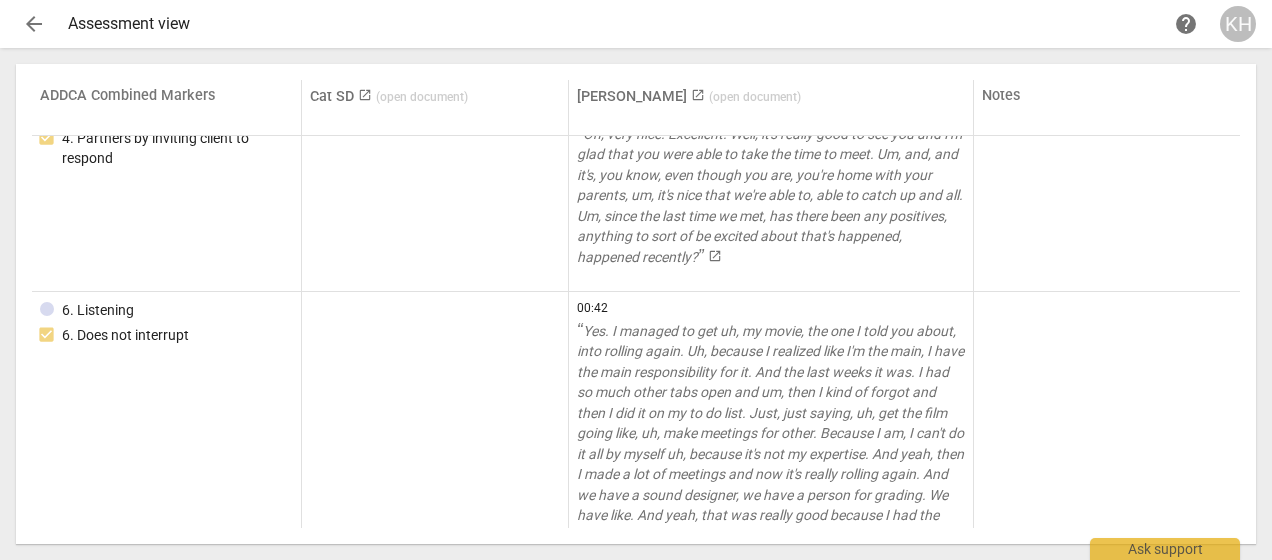 click on "launch" at bounding box center [698, 95] 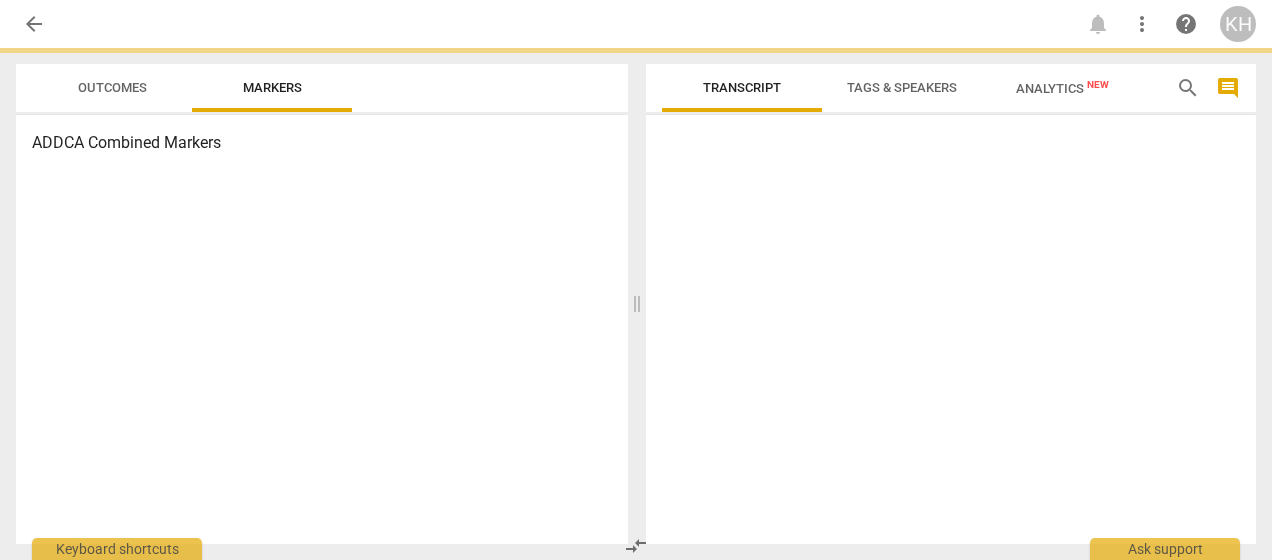 scroll, scrollTop: 0, scrollLeft: 0, axis: both 